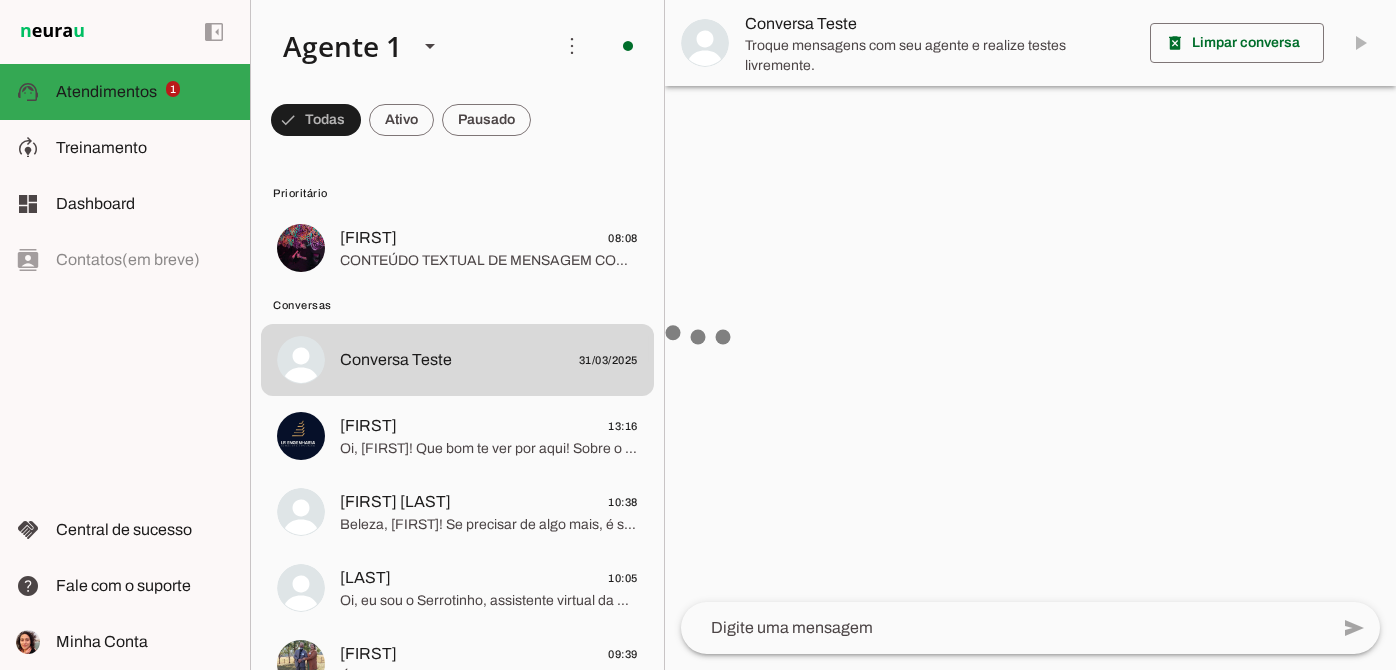 scroll, scrollTop: 0, scrollLeft: 0, axis: both 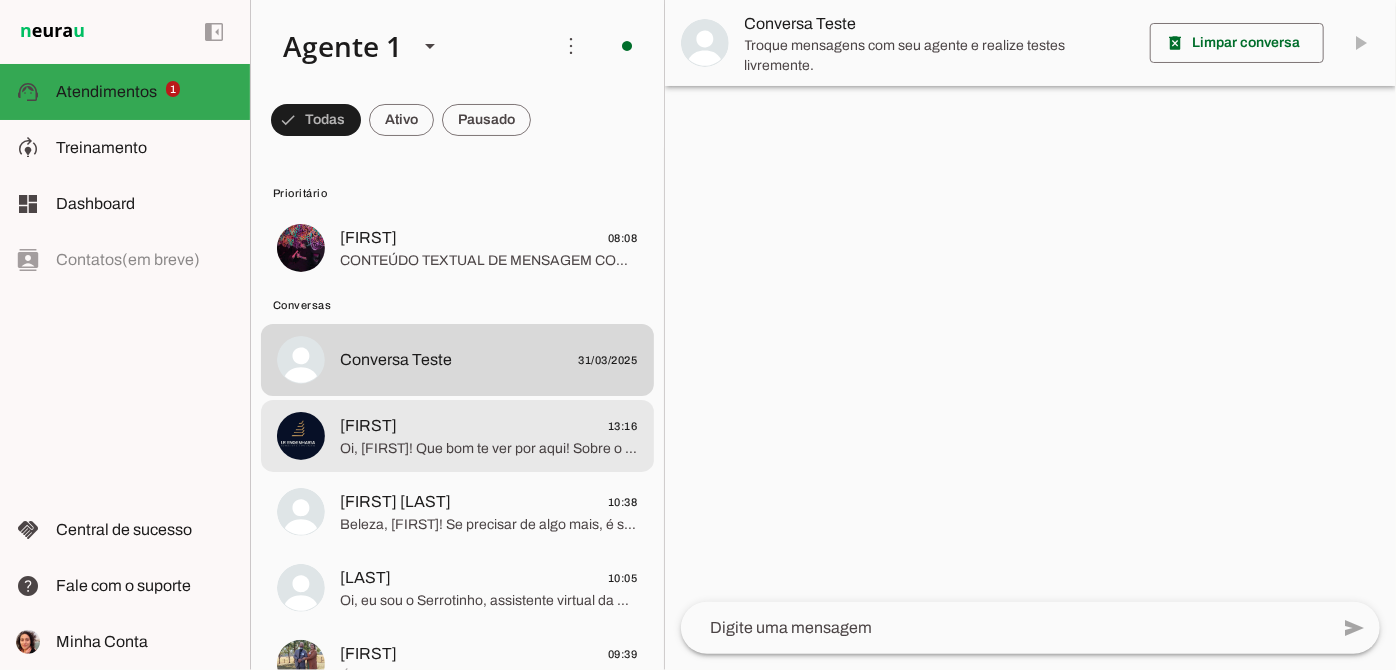 click on "Oi, [FIRST]! Que bom te ver por aqui!
Sobre o curso Marcenaria: Projeto e Execução, ele é fixo e ministrado por professores experientes.
No começo, você vai construir uma mesa de cabeceira, aprendendo a usar maquinário, ferramentas, técnicas de segurança, planejamento de corte, montagem, ferragens e acabamento. Esse exercício dura cerca de 2 meses e meio. Depois, você pode desenvolver seus próprios projetos com orientação dos professores. Quer saber mais detalhes?" 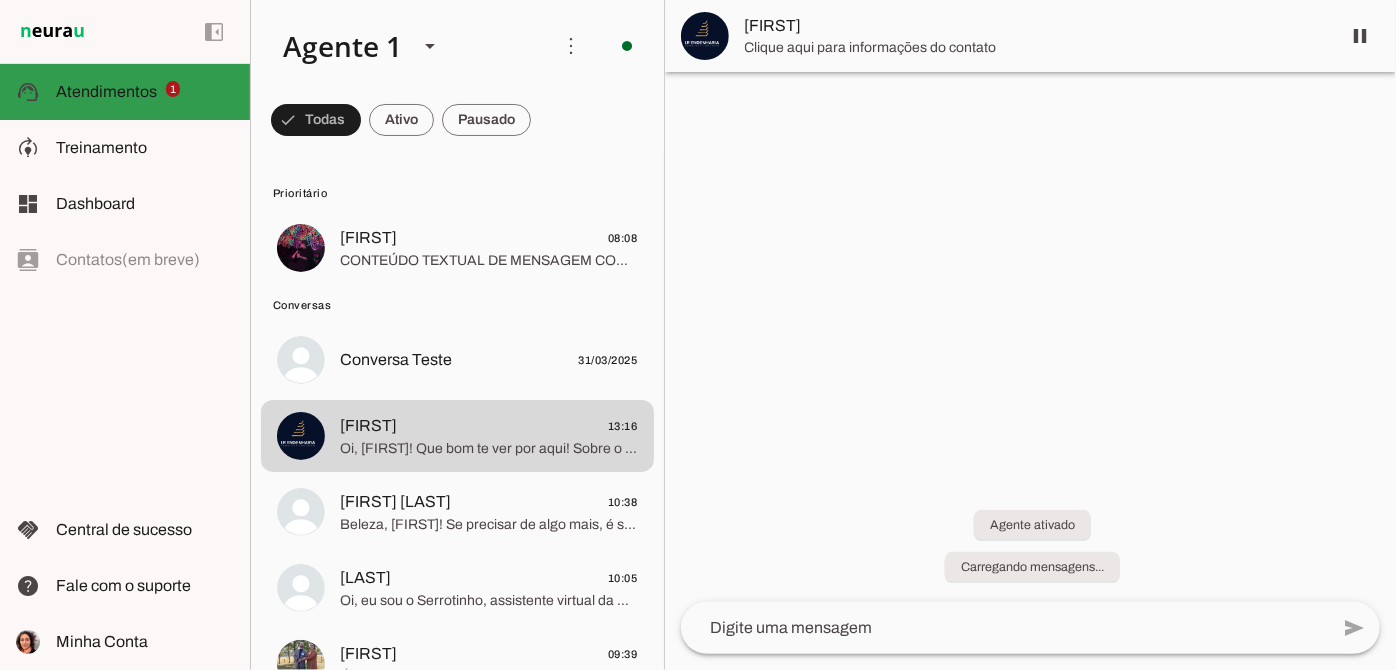 click on "Atendimentos" 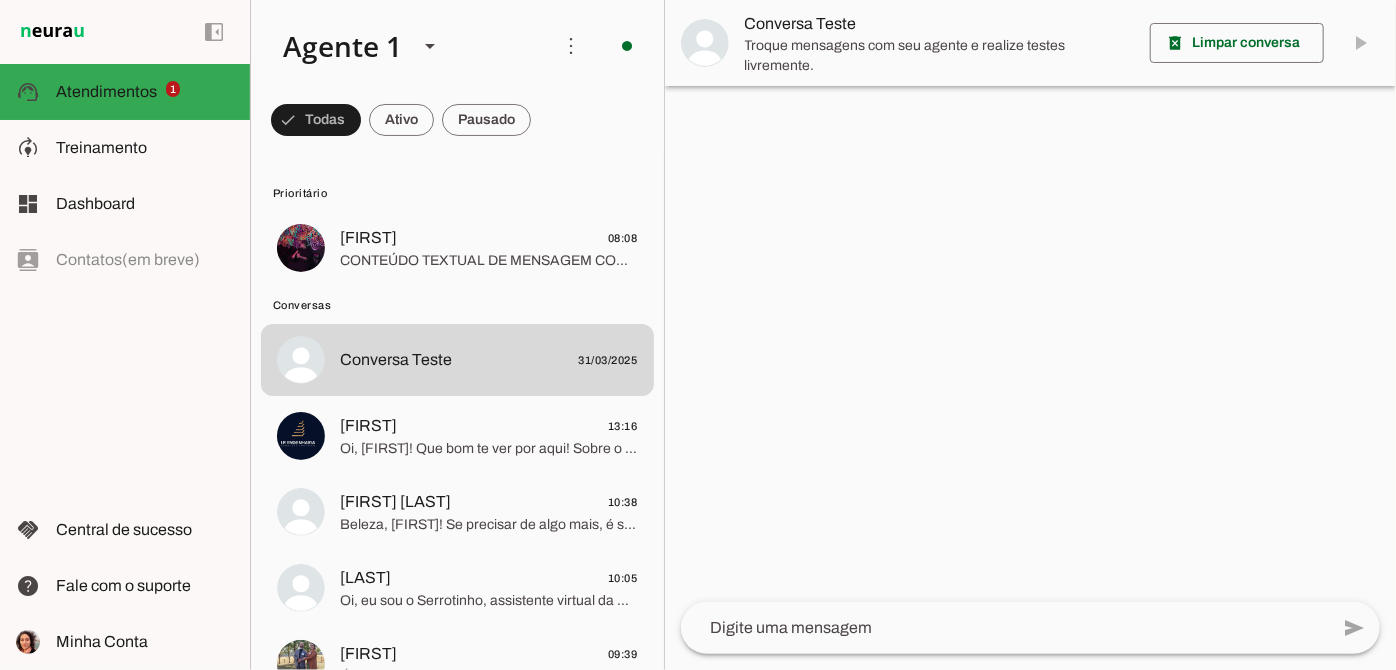 scroll, scrollTop: 90, scrollLeft: 0, axis: vertical 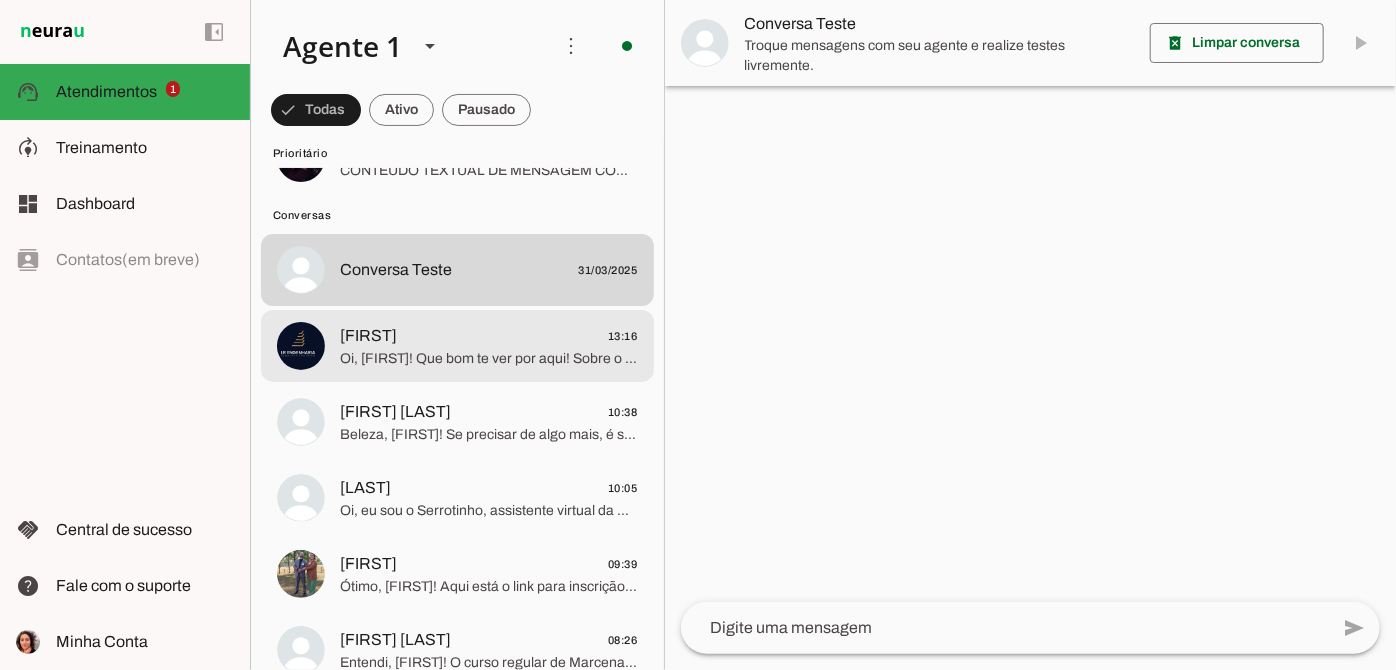 click on "Lilia
13:16" 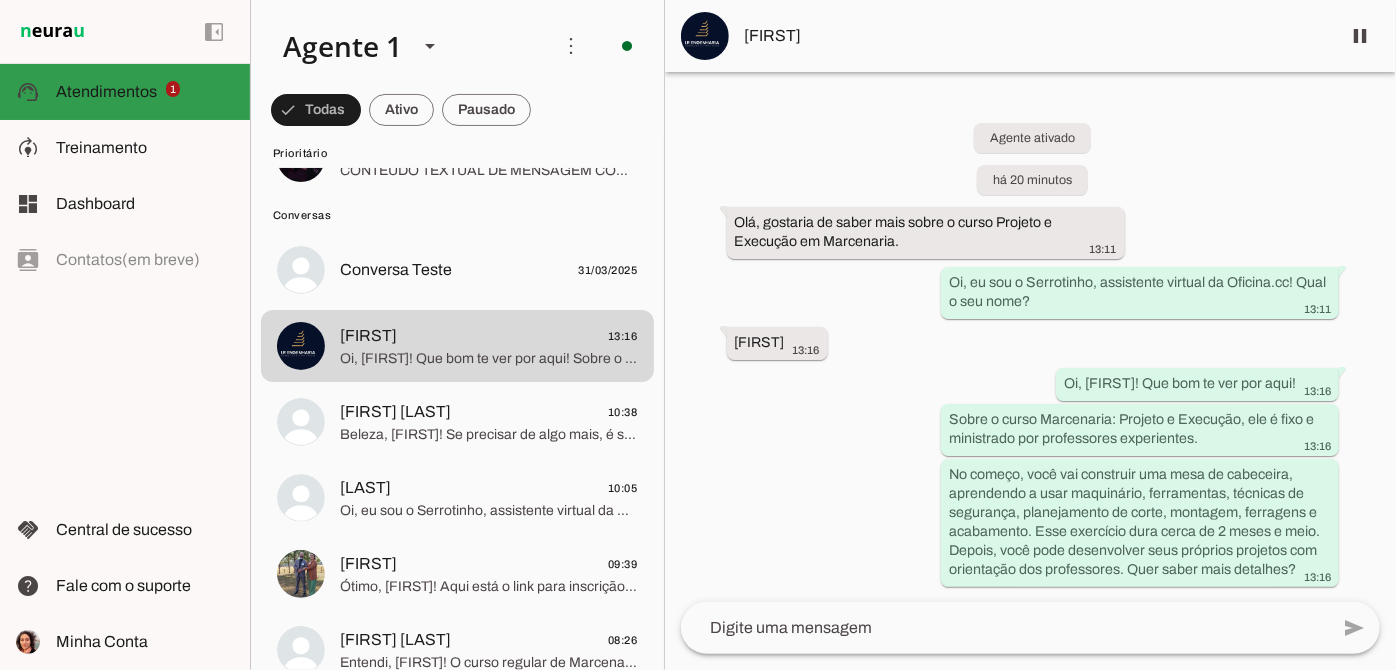 click on "Atendimentos" 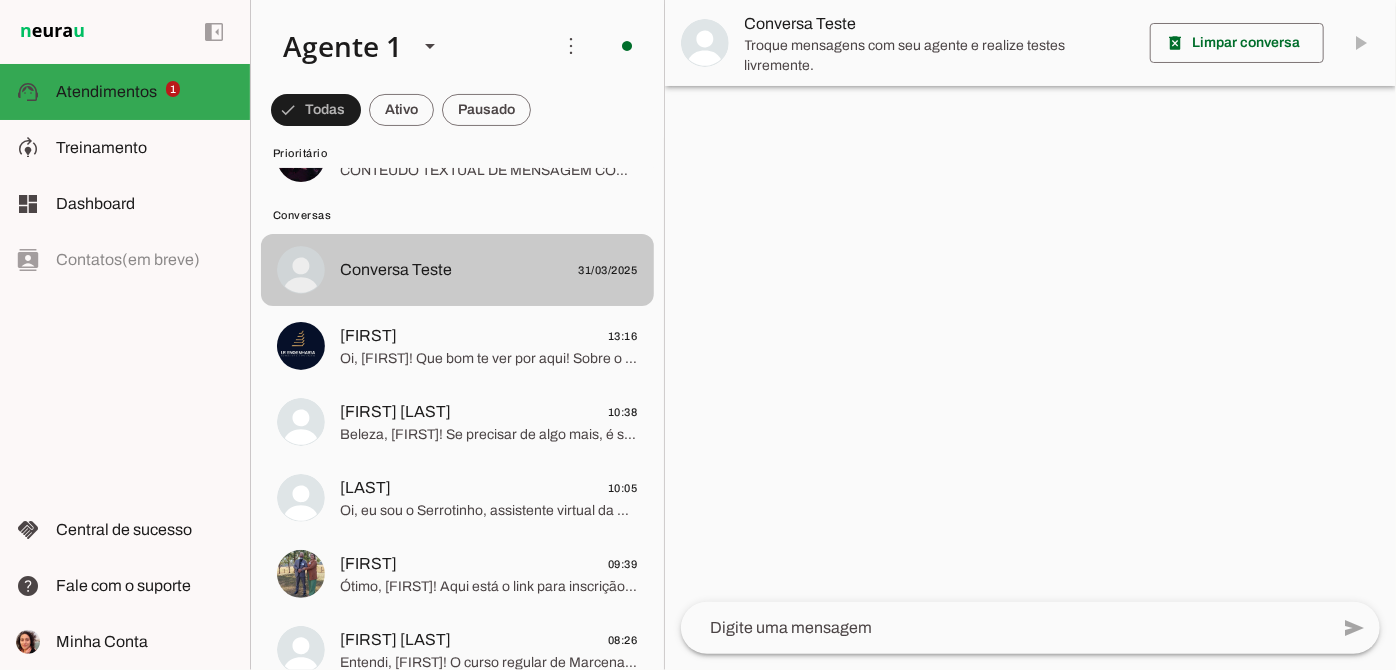 scroll, scrollTop: 0, scrollLeft: 0, axis: both 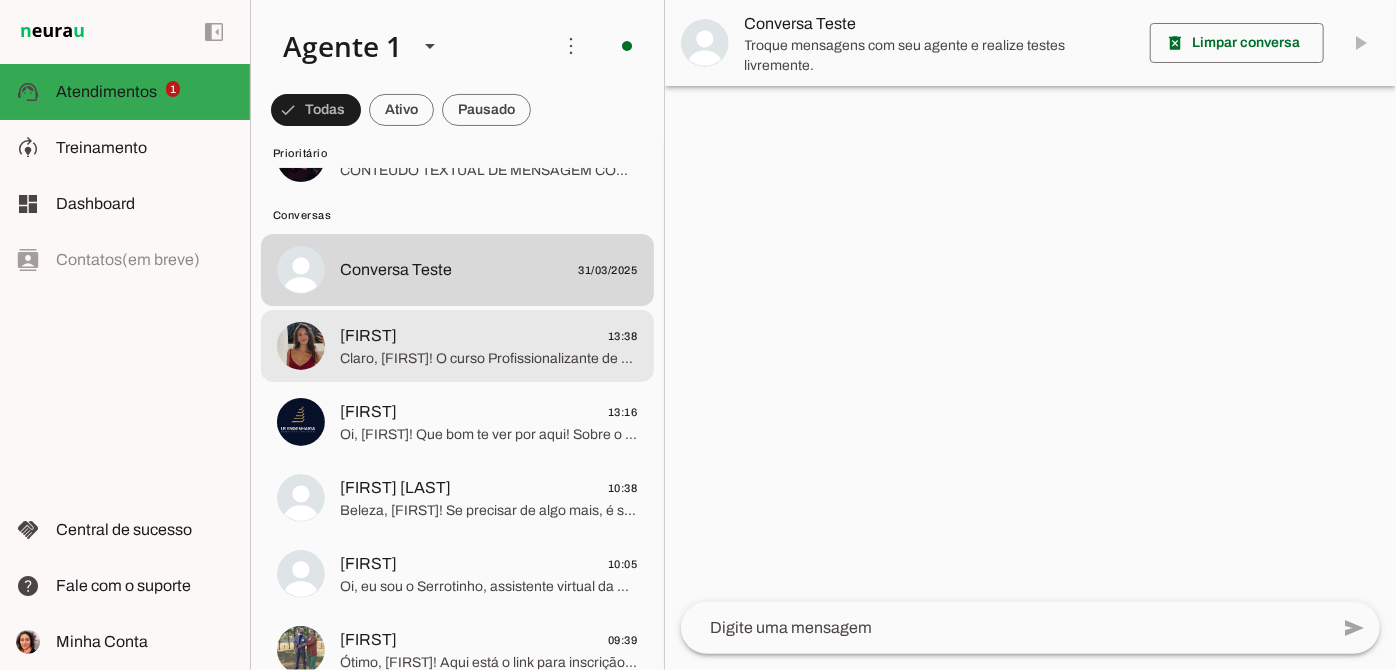 click on "Claro, [FIRST]! O curso Profissionalizante de Marcenaria de Planejados é um mergulho intensivo e prático no universo da marcenaria planejada.
Em dois meses, com aulas terças e quintas das 18h30 às 22h e dois sábados das 9h às 18h, você aprende com profissionais experientes a construir três móveis planejados: gabinete, gaveteiro e armário aéreo." 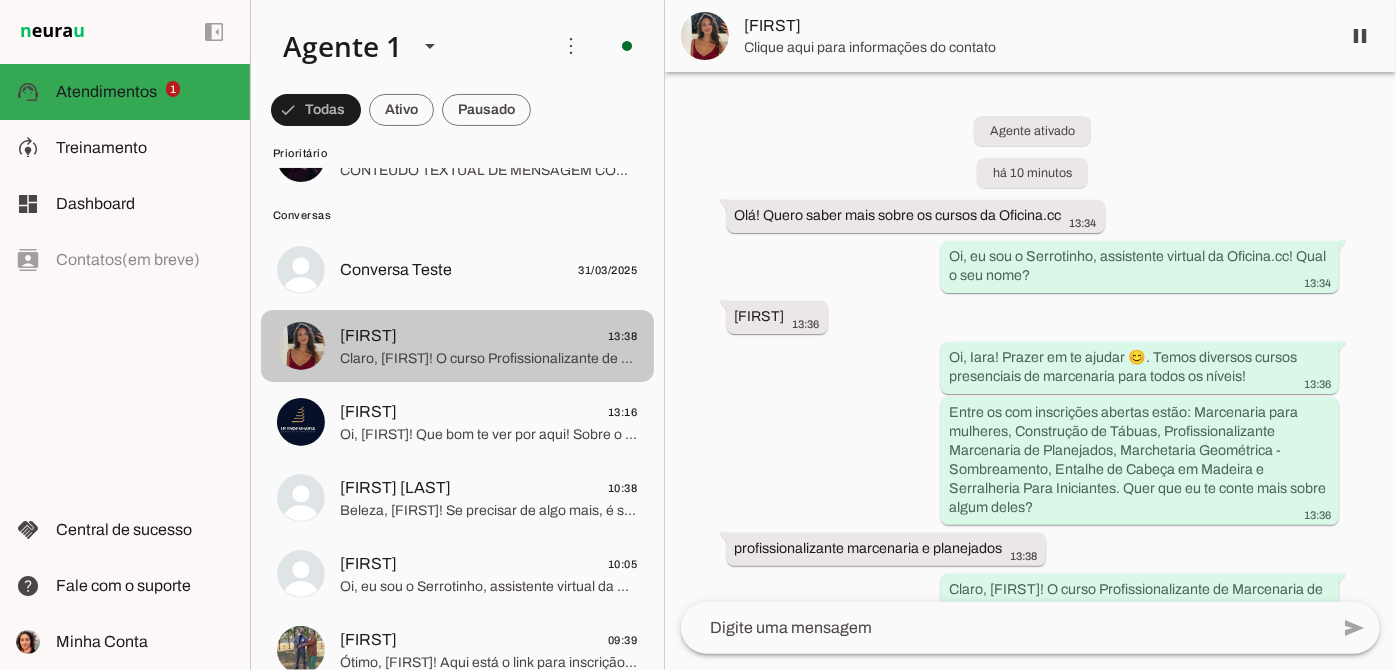 scroll, scrollTop: 149, scrollLeft: 0, axis: vertical 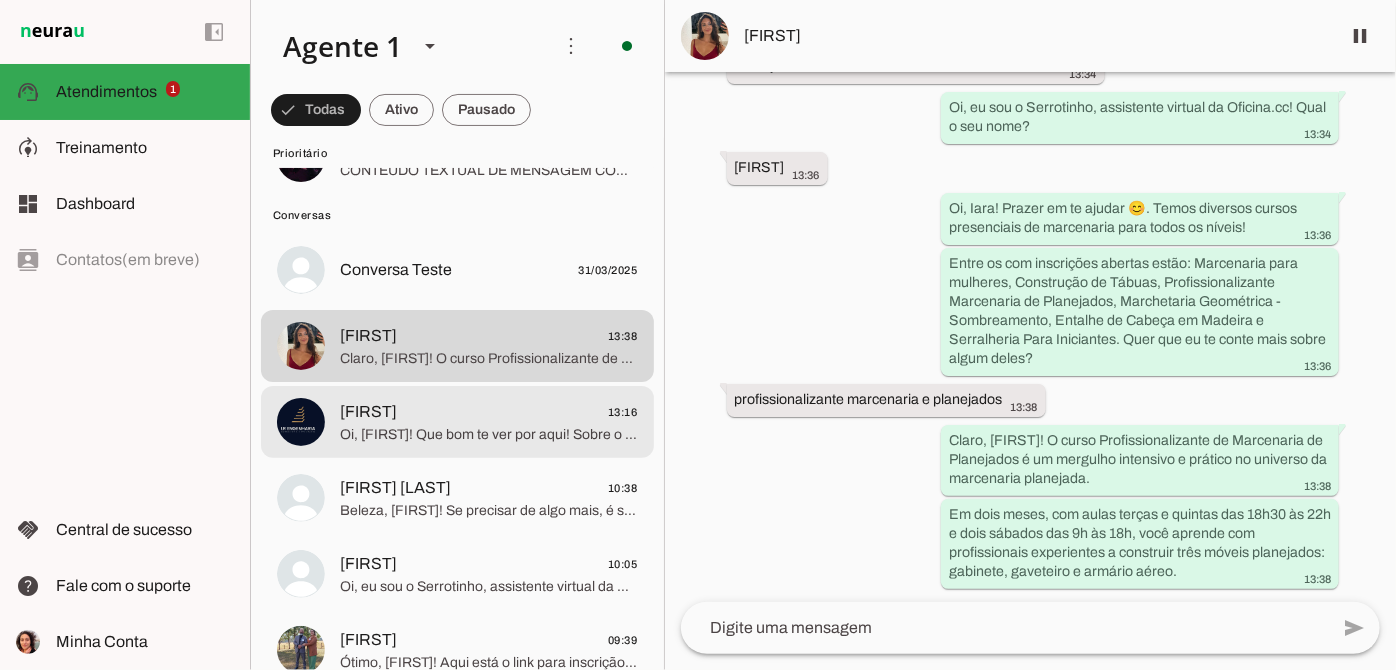 click at bounding box center (489, 158) 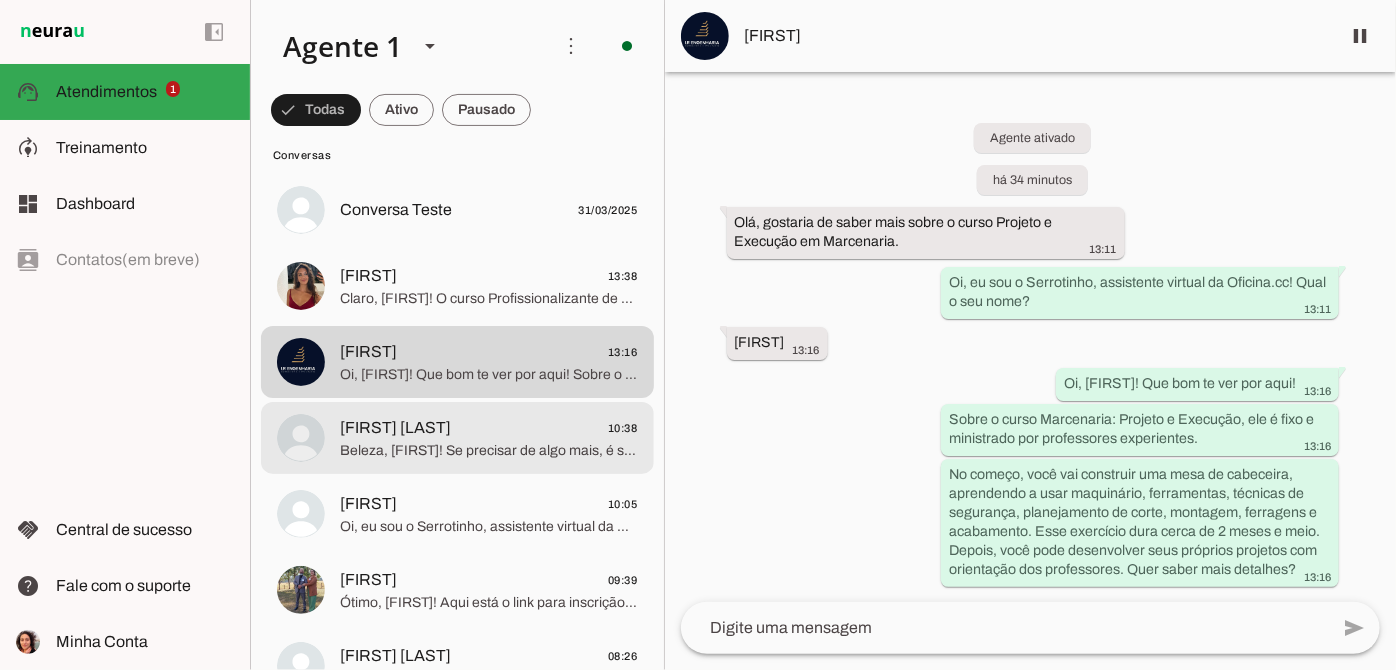 scroll, scrollTop: 181, scrollLeft: 0, axis: vertical 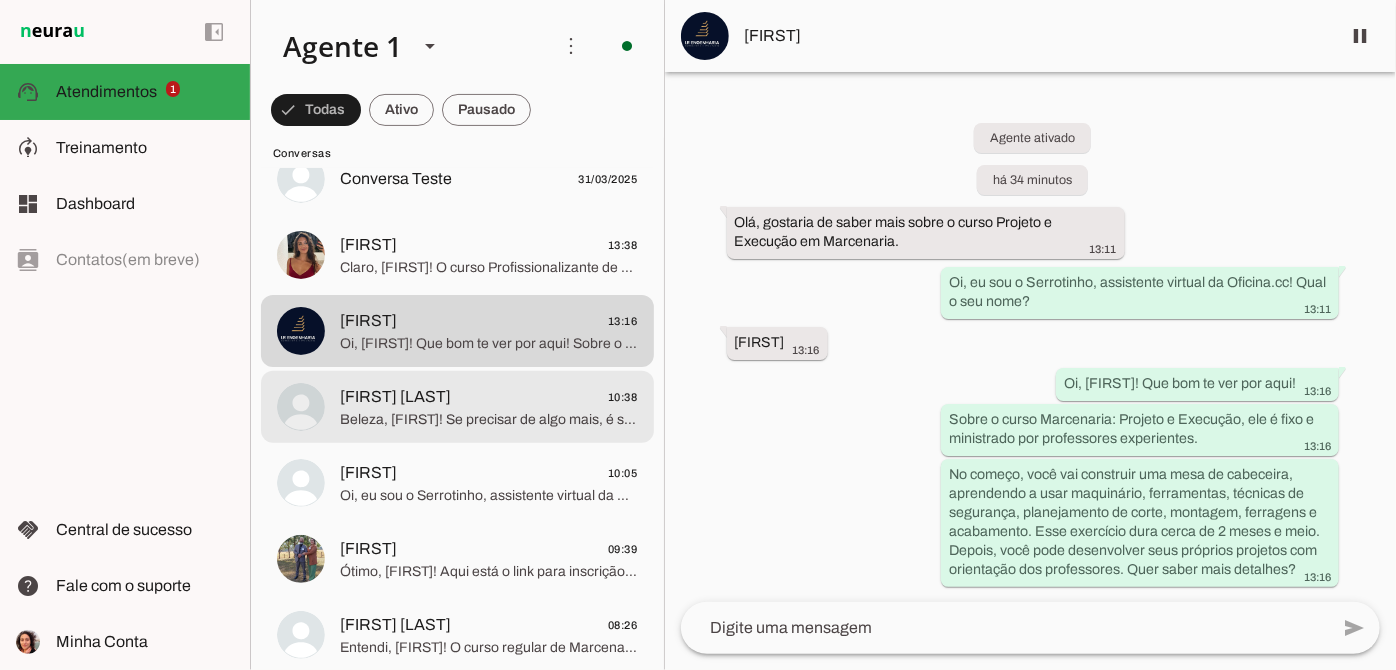 click on "[FIRST] [LAST]
[TIME]" 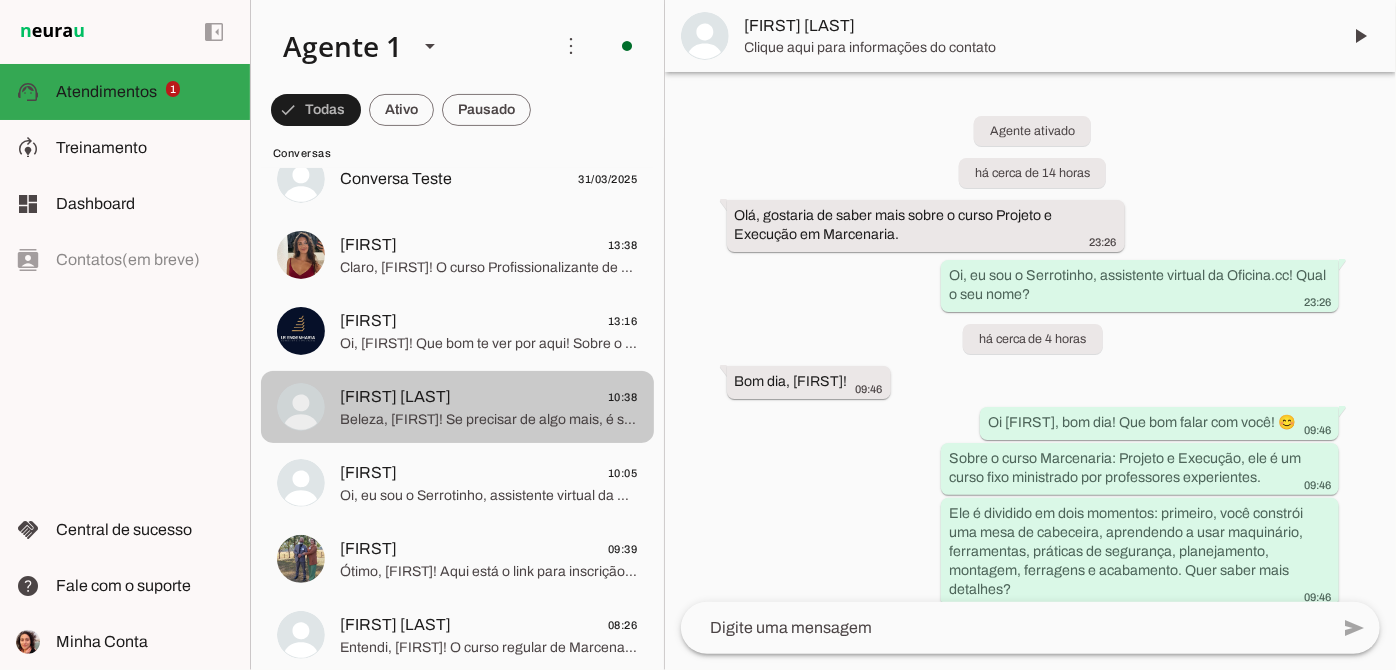 scroll, scrollTop: 800, scrollLeft: 0, axis: vertical 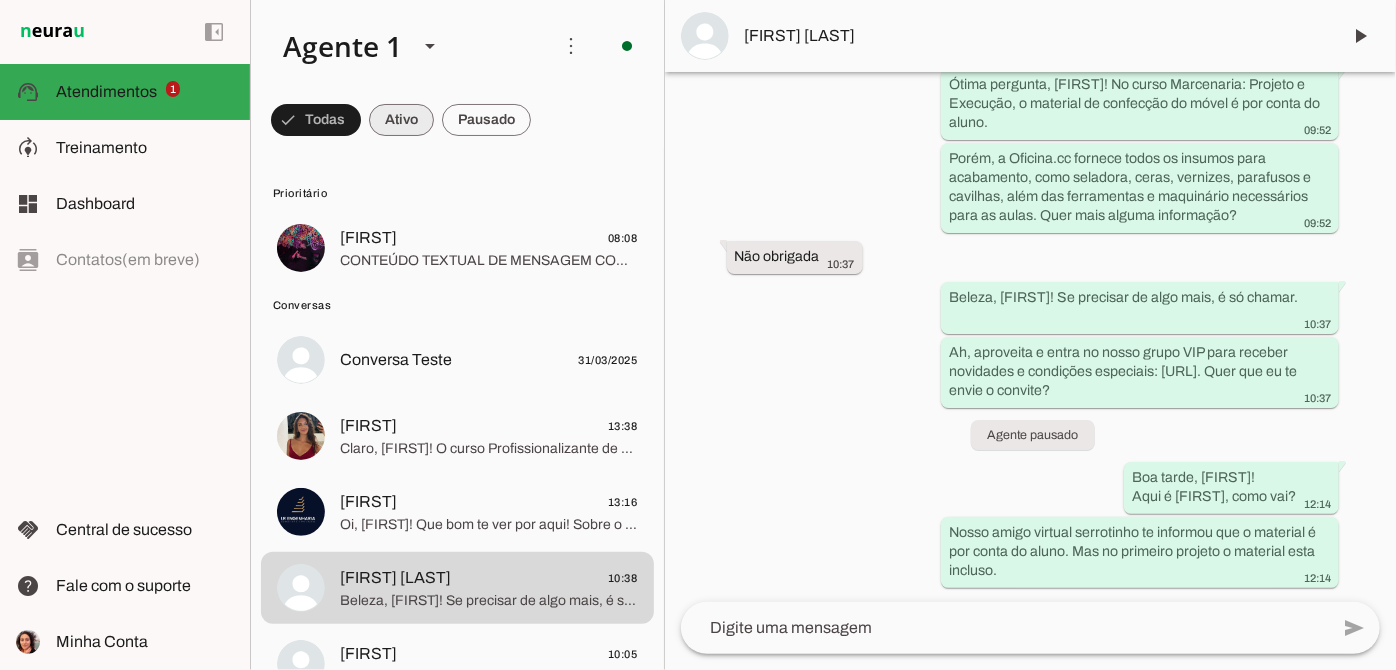 click at bounding box center [316, 120] 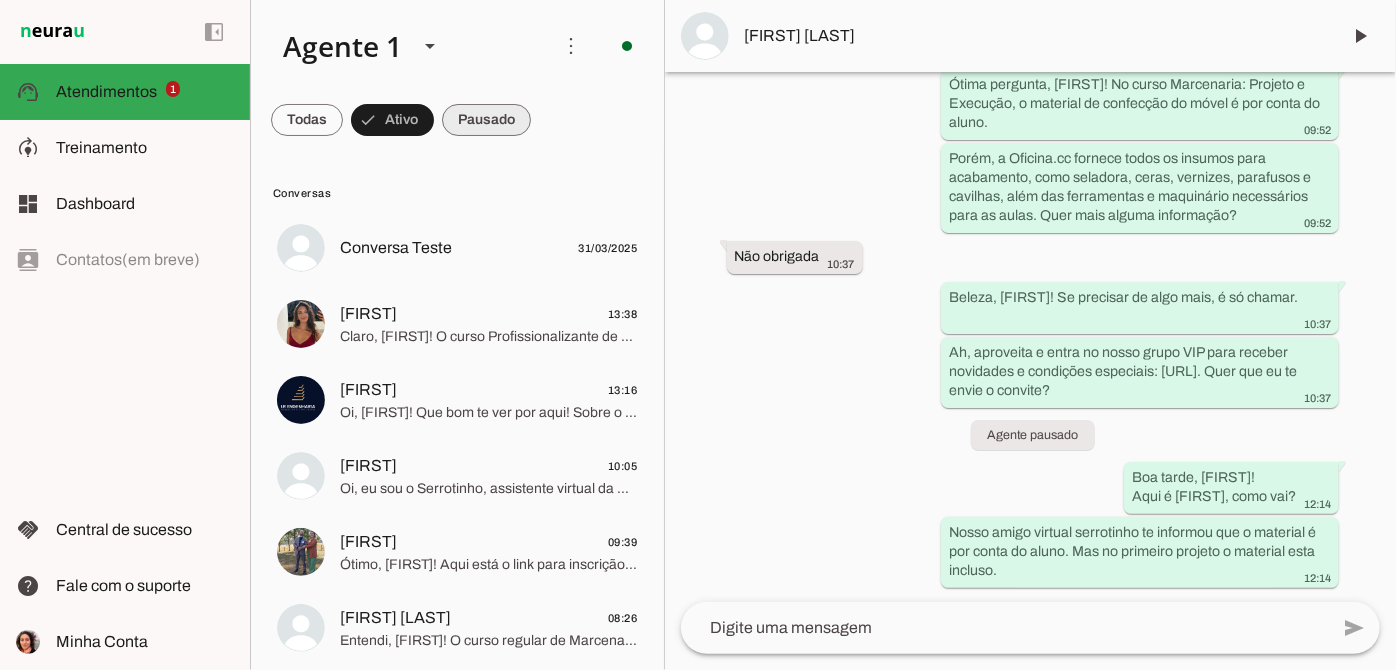 click at bounding box center (307, 120) 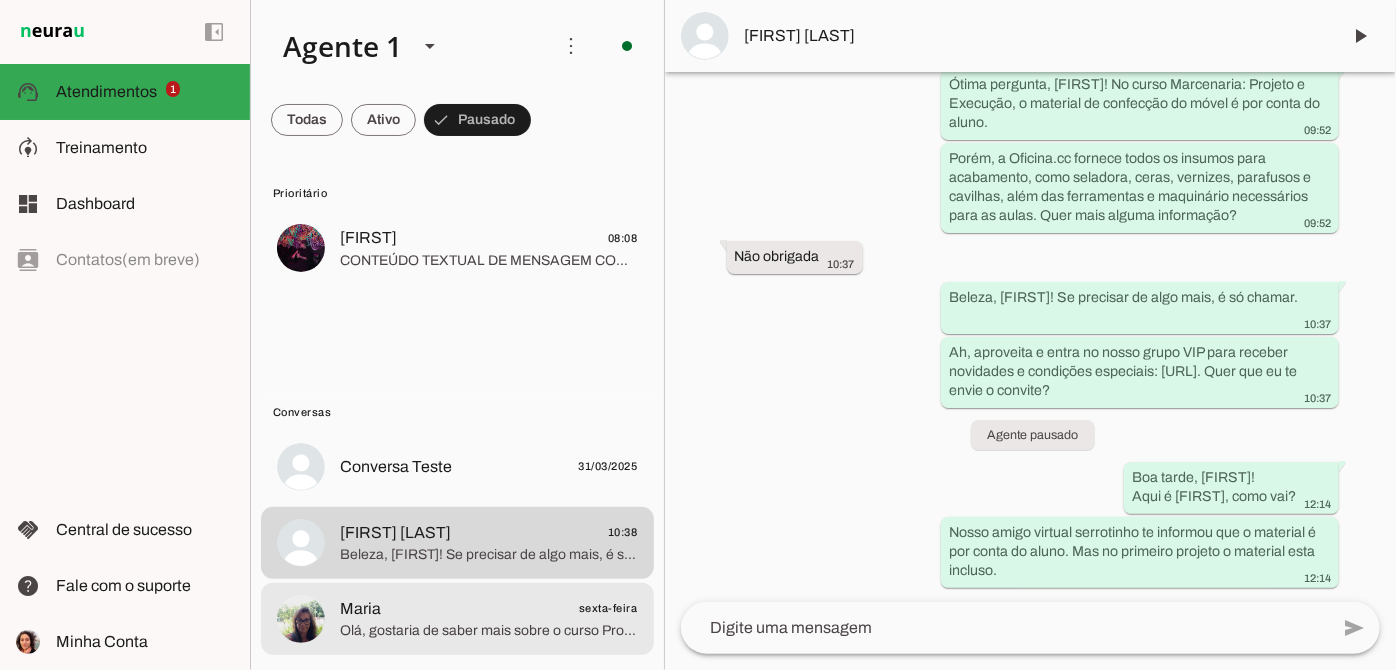 click on "[FIRST]
[DAY]" 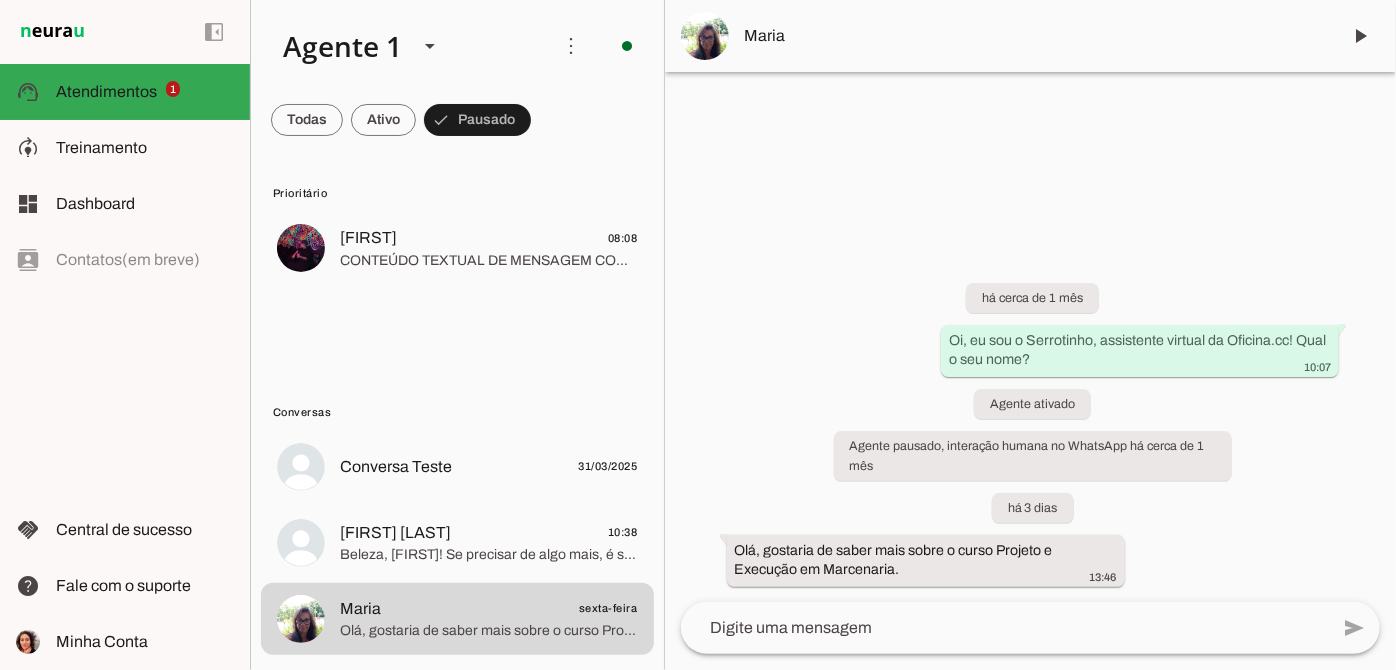 click 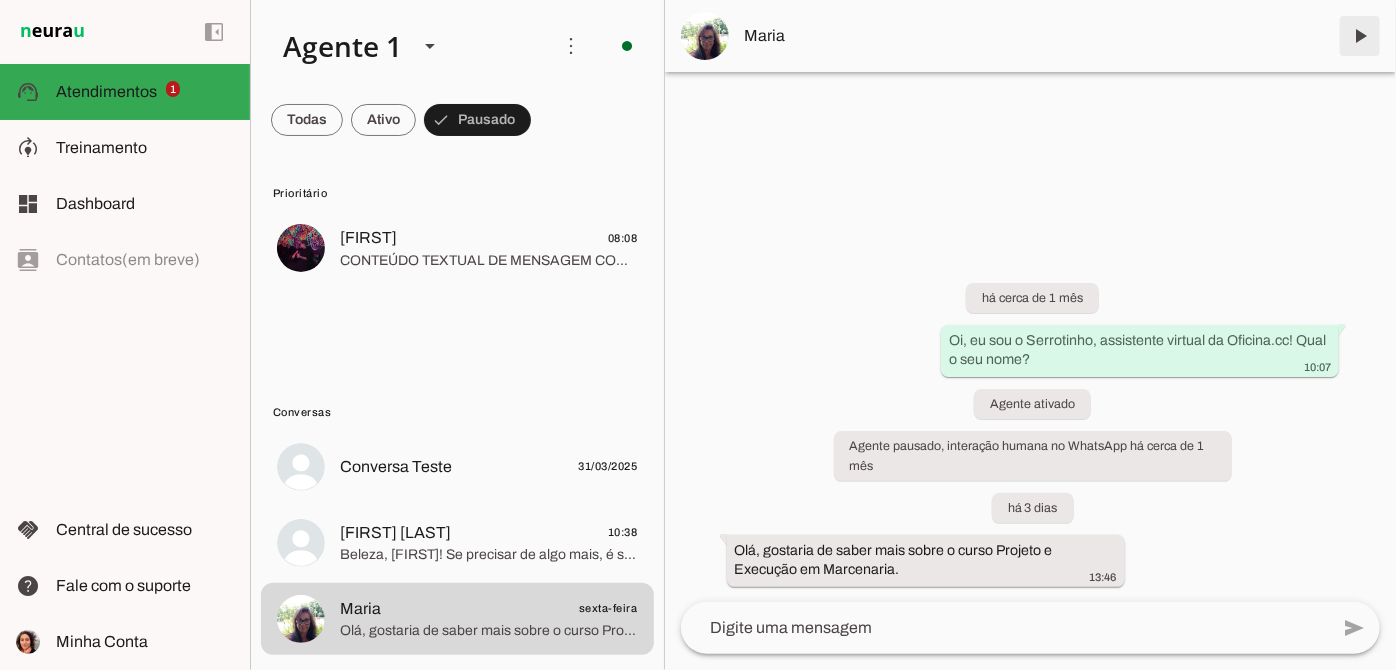 click at bounding box center (1360, 36) 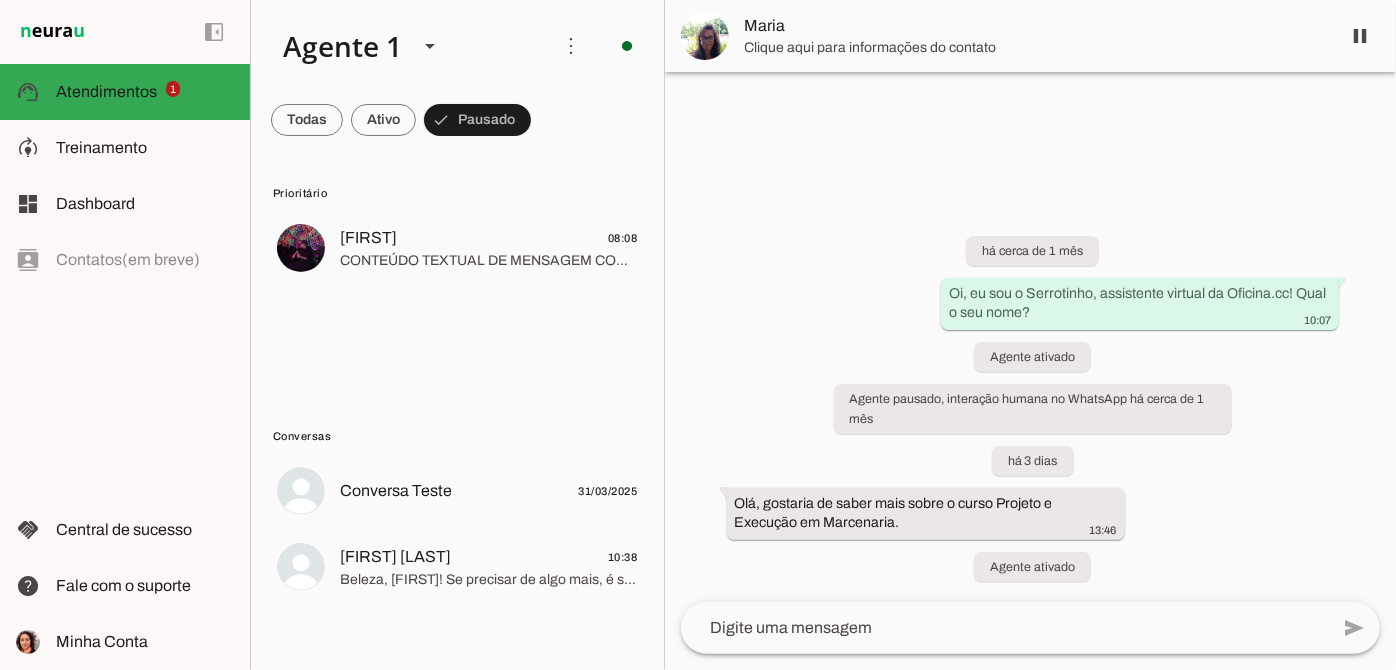 click 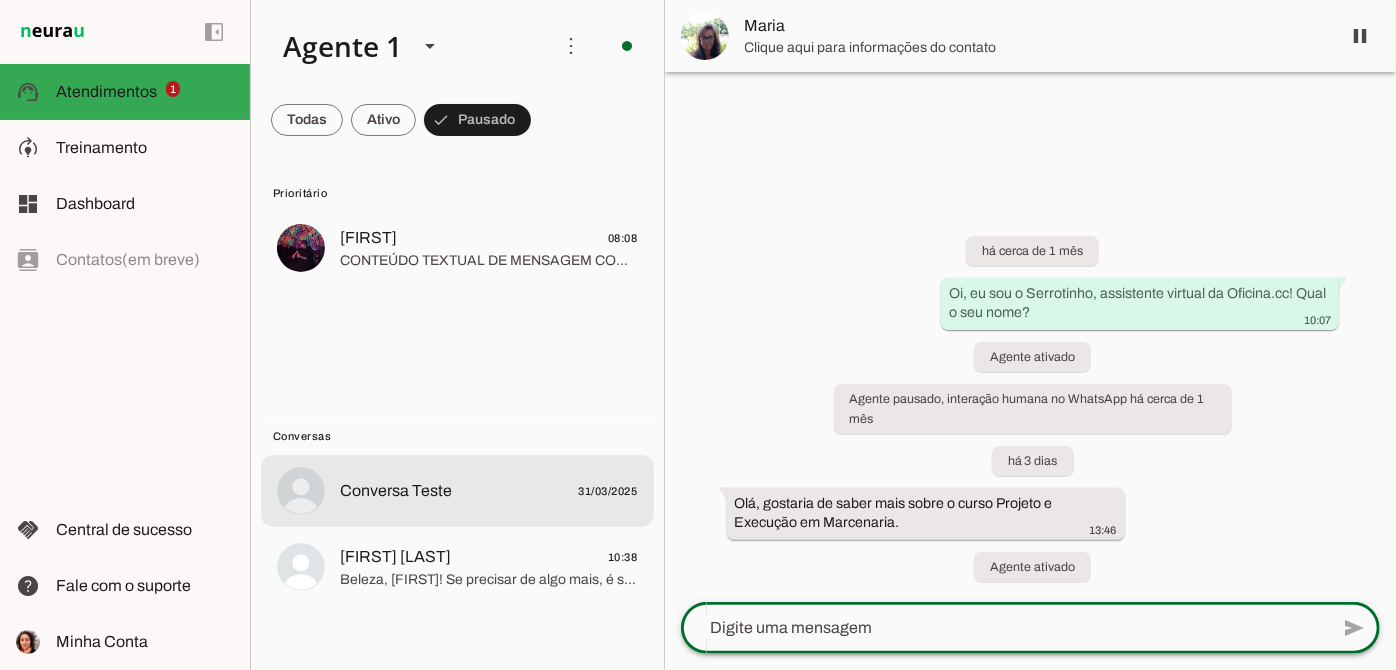 click on "Conversa Teste
[DATE]" 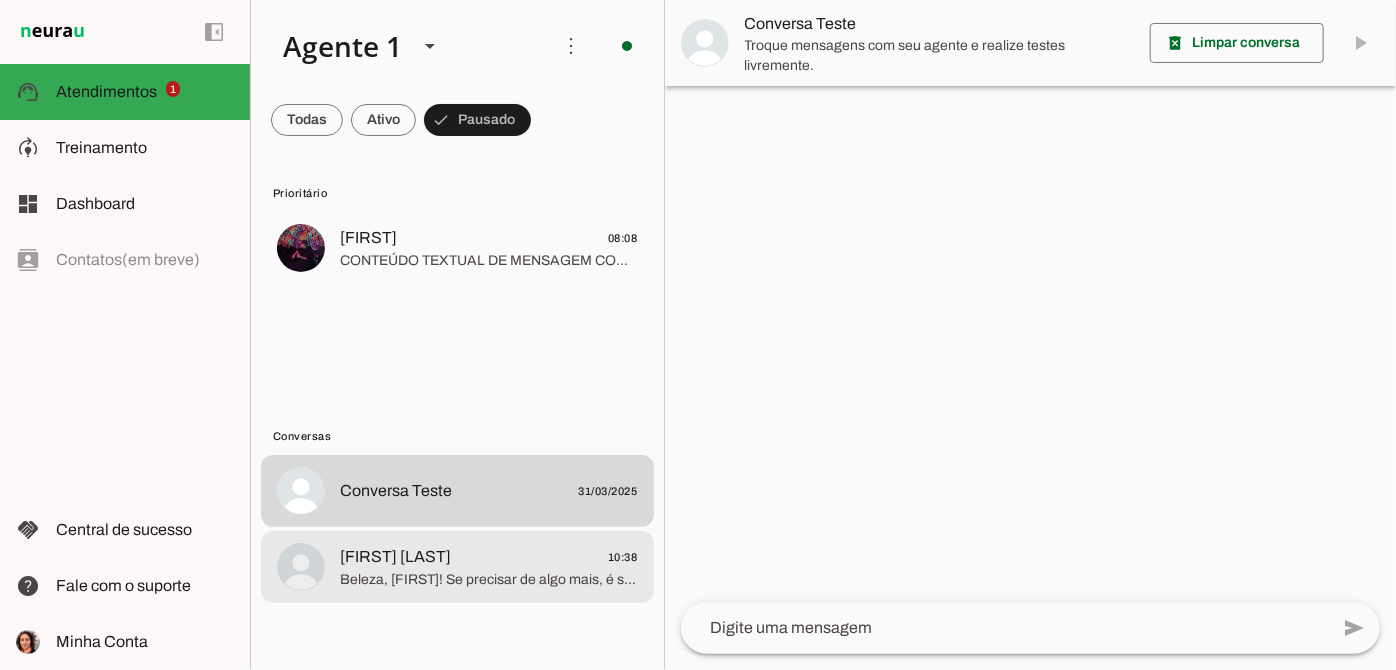 click on "[FIRST] [LAST]
[TIME]" 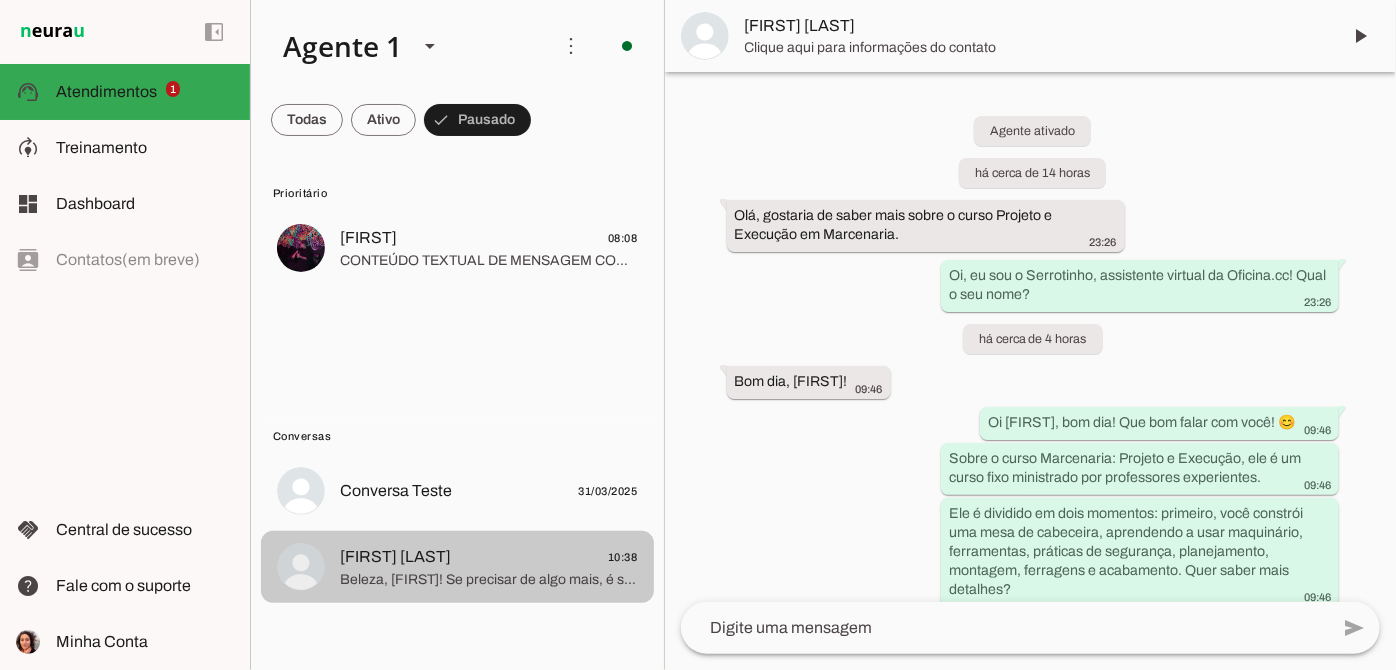 scroll, scrollTop: 800, scrollLeft: 0, axis: vertical 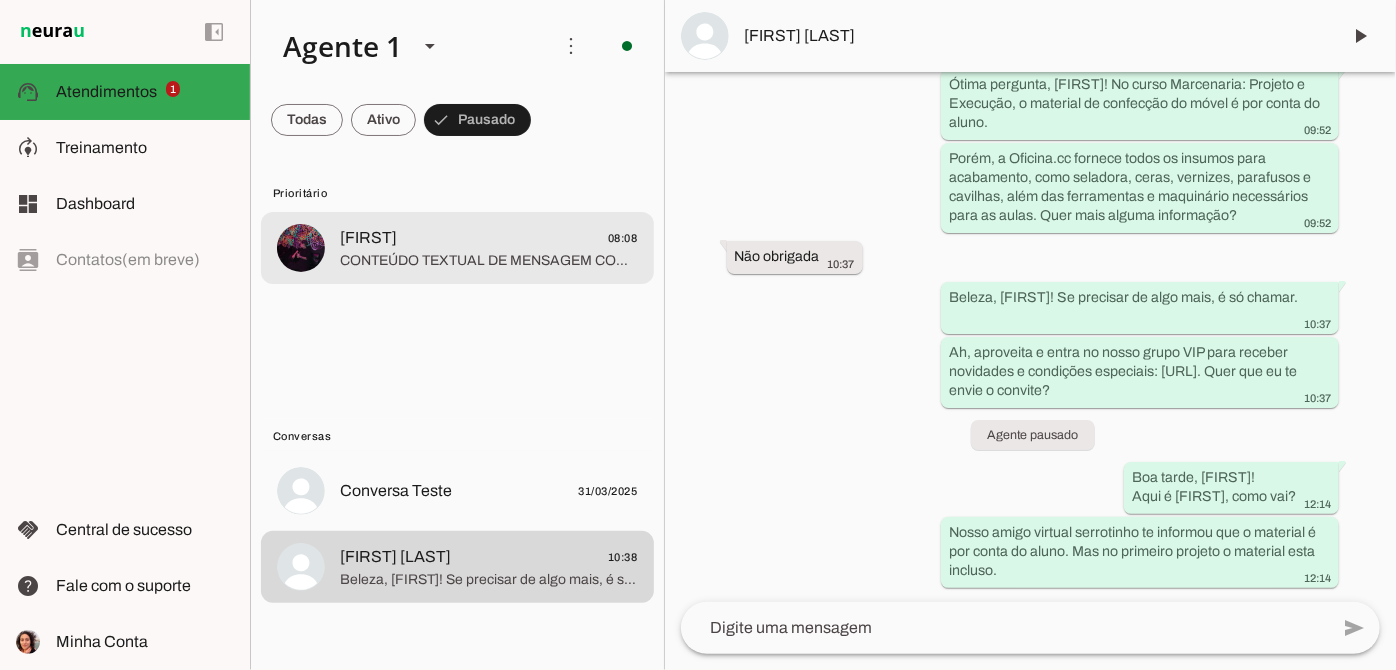 click on "CONTEÚDO TEXTUAL DE MENSAGEM COM IMAGEM (URL https://f004.backblazeb2.com/file/temp-file-download/instances/3E4DDD3F07FD20DCE6CE5E06DC0B5B06/EE0054D5D663DC53E9DC2C82DB7E4760/oGGrXTFqGiFLvNb2m-MEOw==.jpeg) : Eu tenho um trabalho de escola e precisava fazer uma foice de madeira, alguma chance de vcs fazerem?" 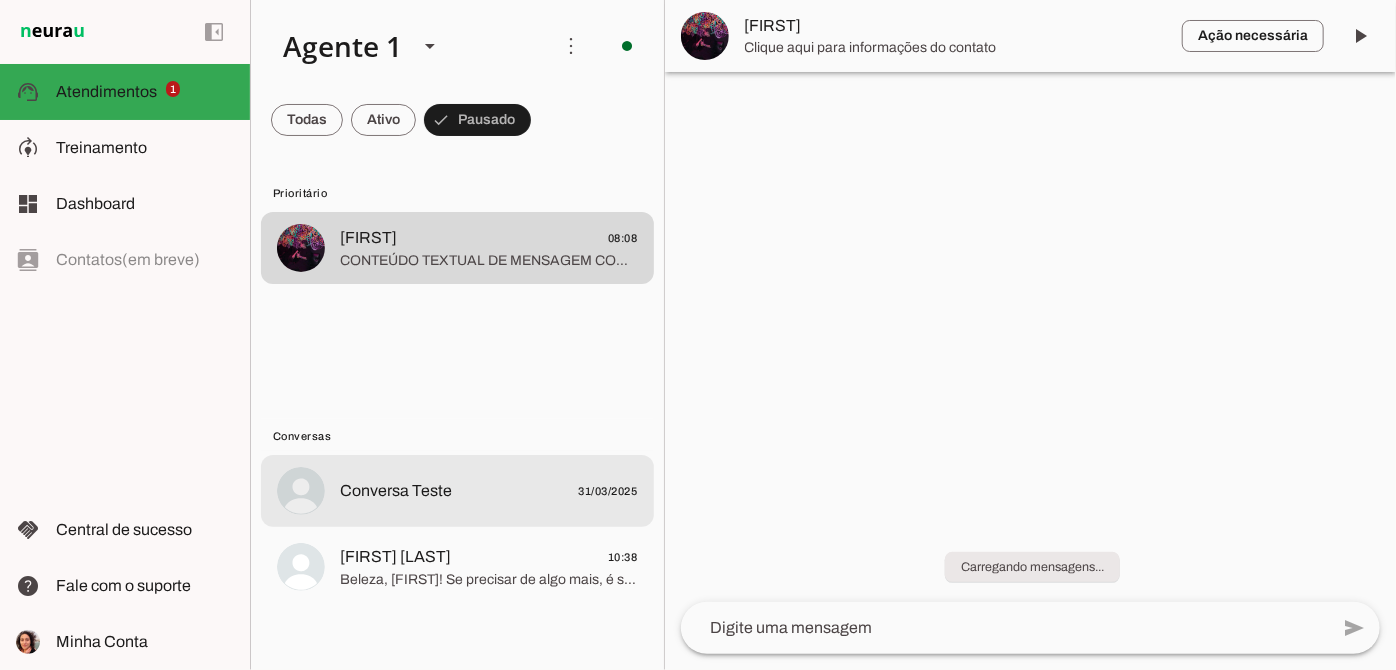 click on "Conversa Teste
[DATE]" 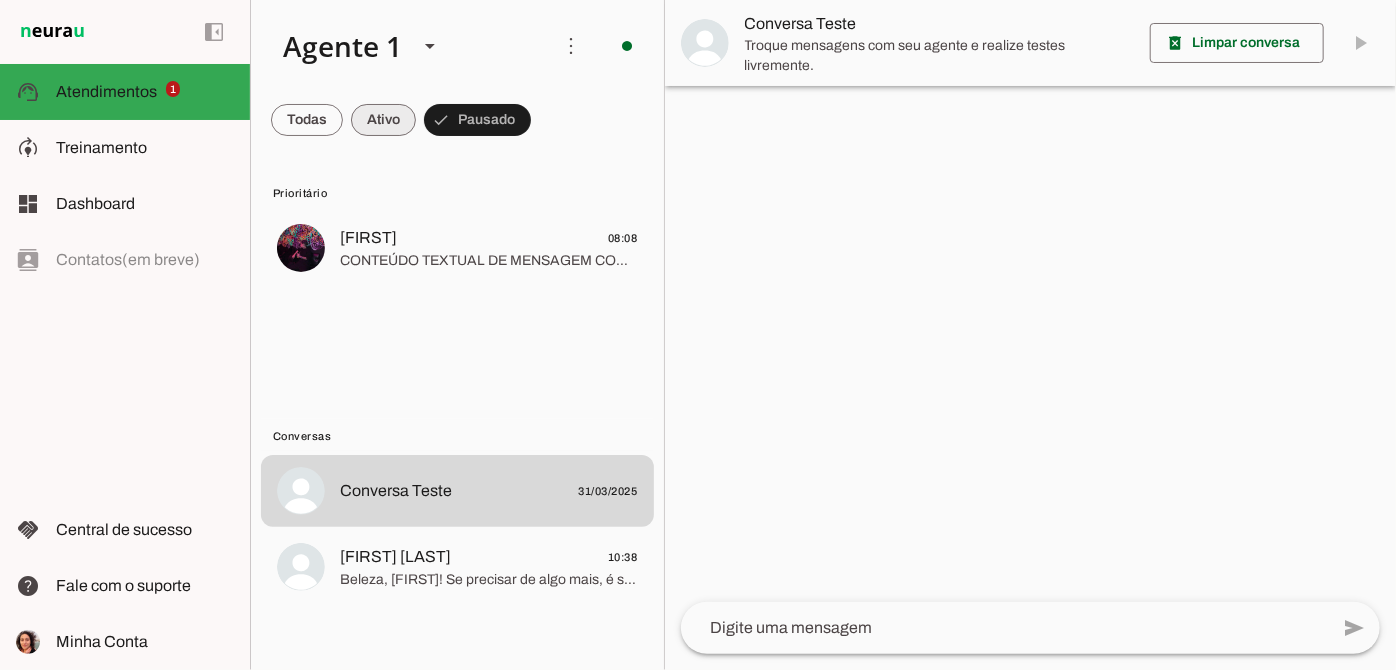 click at bounding box center [307, 120] 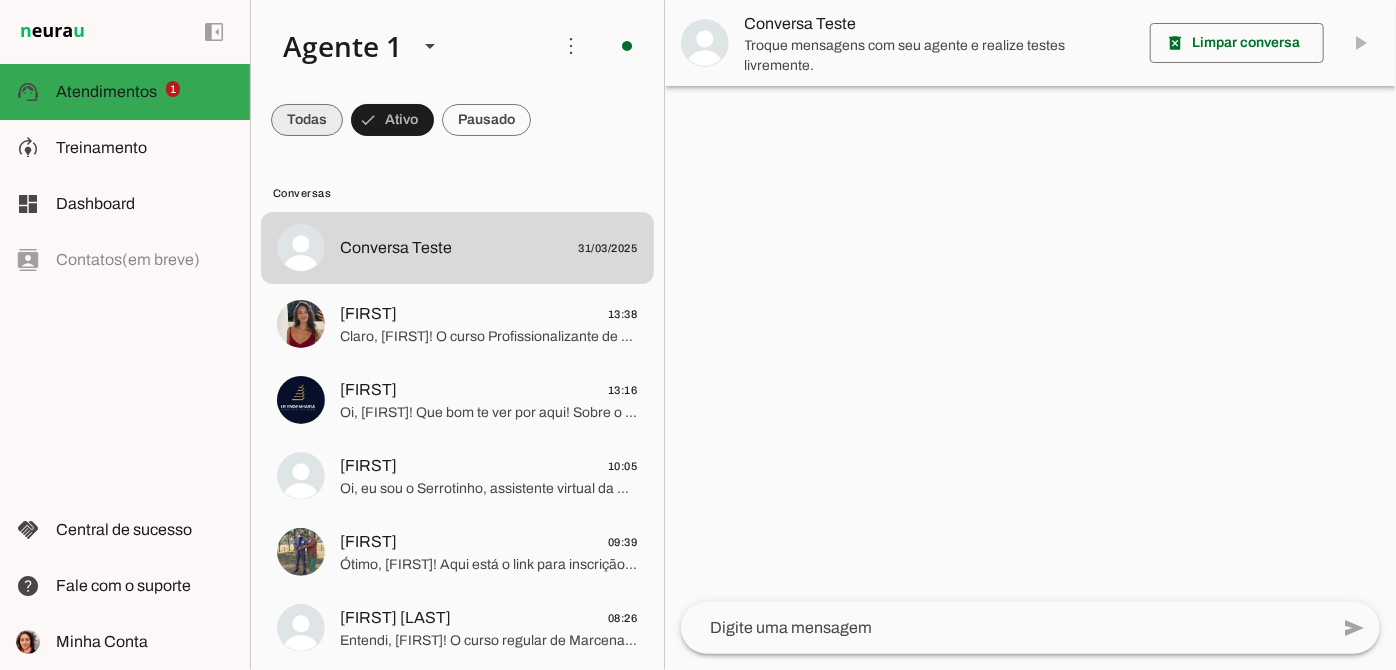 click at bounding box center (307, 120) 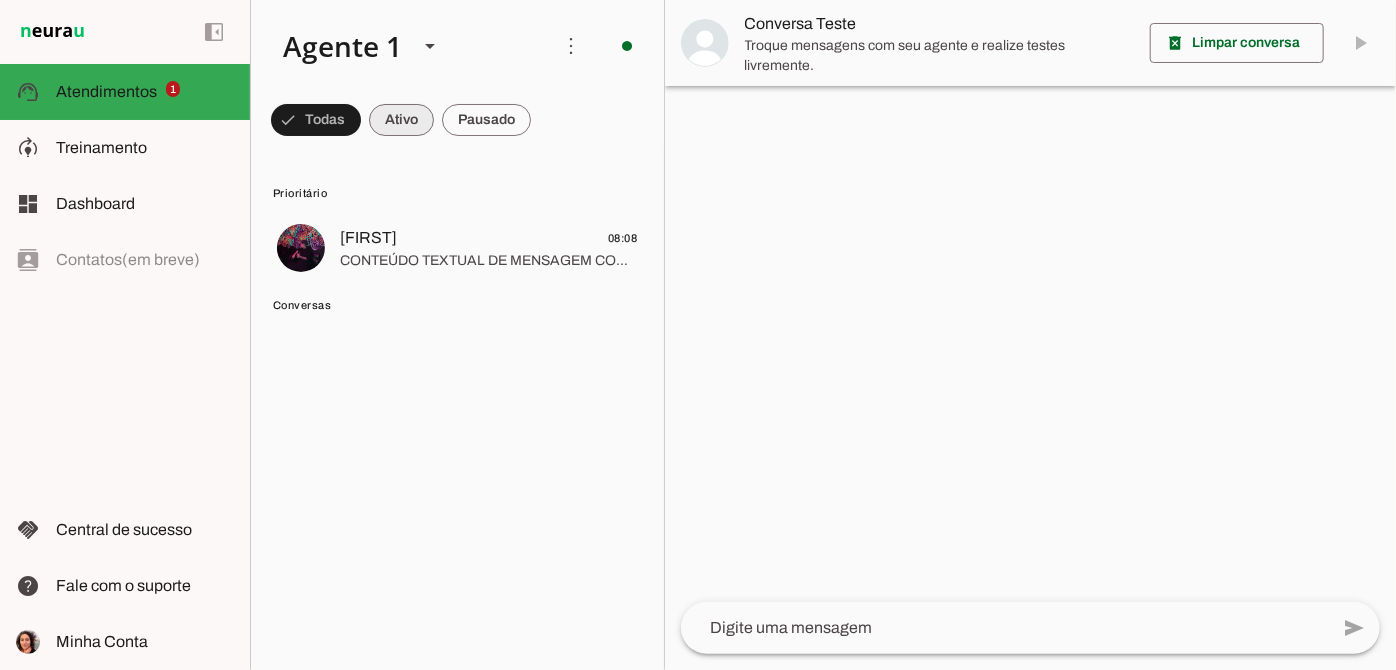 click at bounding box center [316, 120] 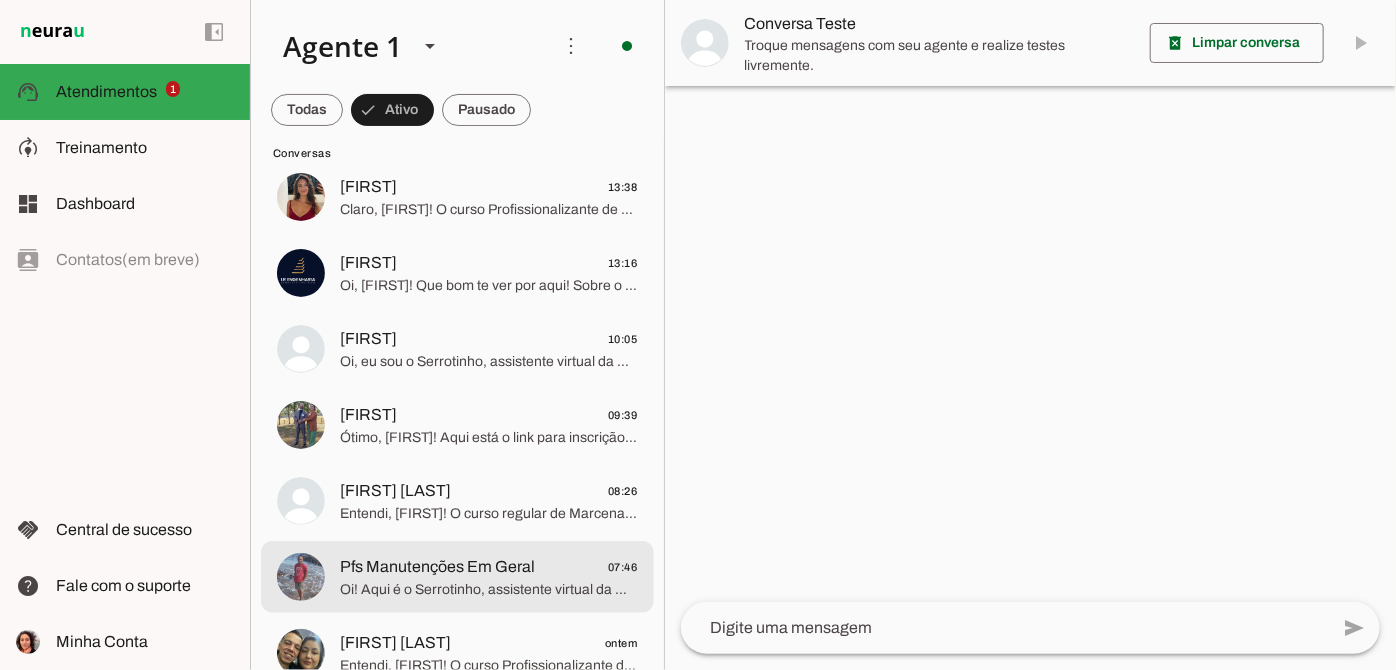 scroll, scrollTop: 0, scrollLeft: 0, axis: both 